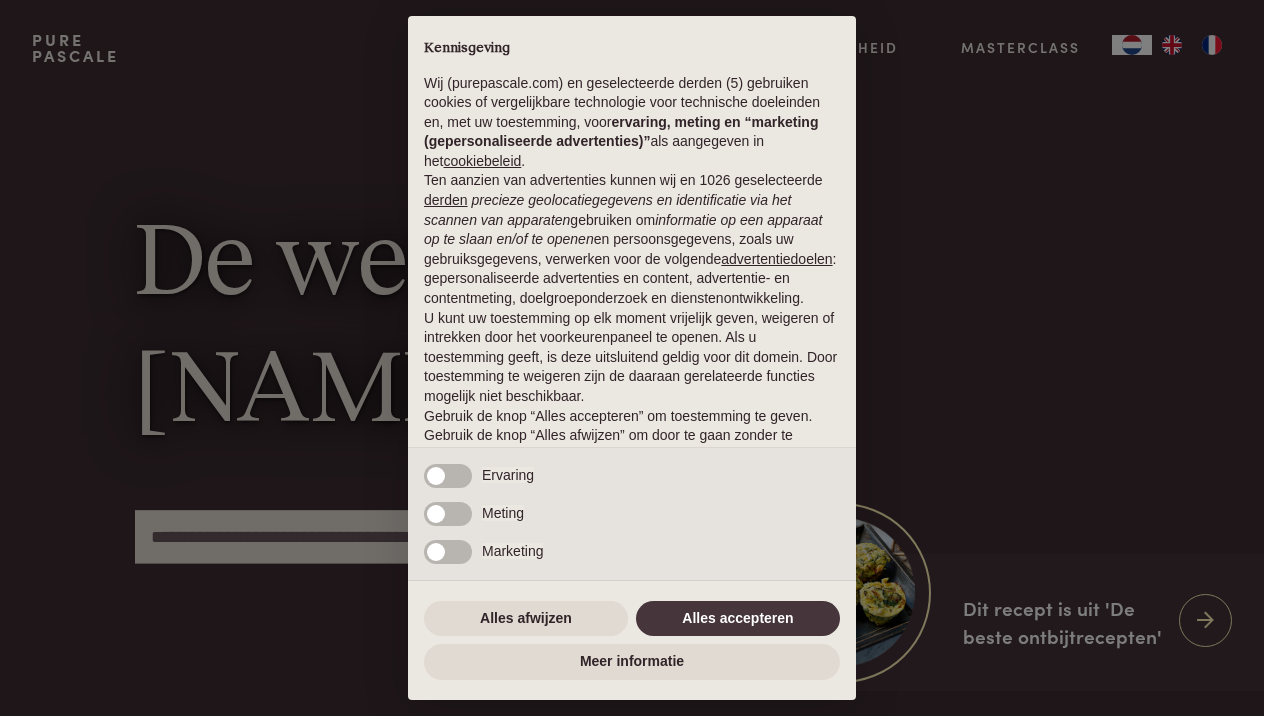 scroll, scrollTop: 0, scrollLeft: 0, axis: both 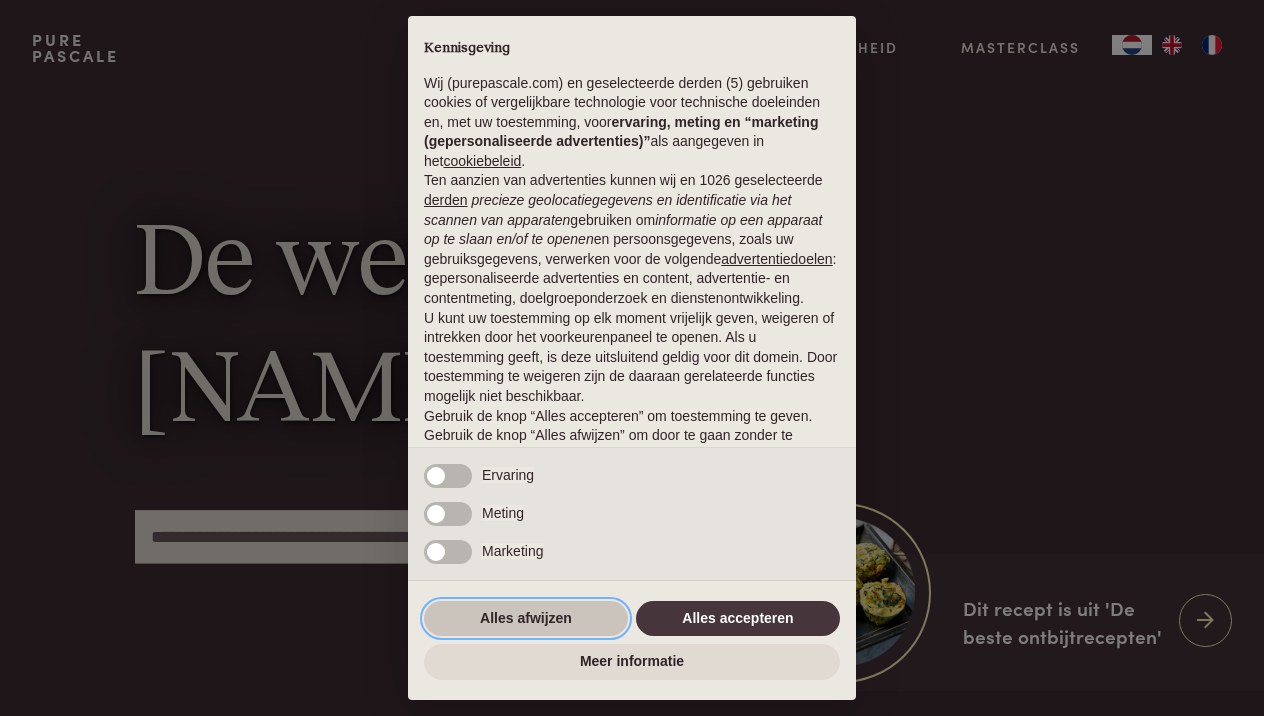 click on "Alles afwijzen" at bounding box center [526, 619] 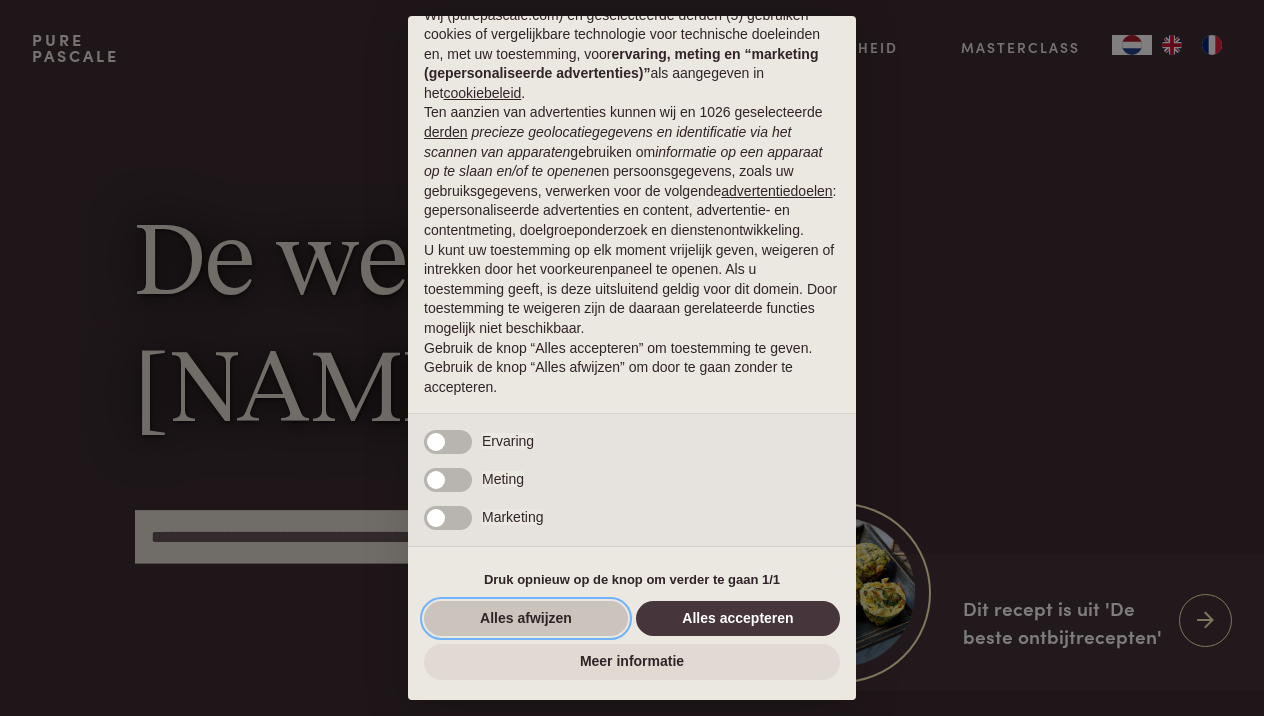 click on "Alles afwijzen" at bounding box center (526, 619) 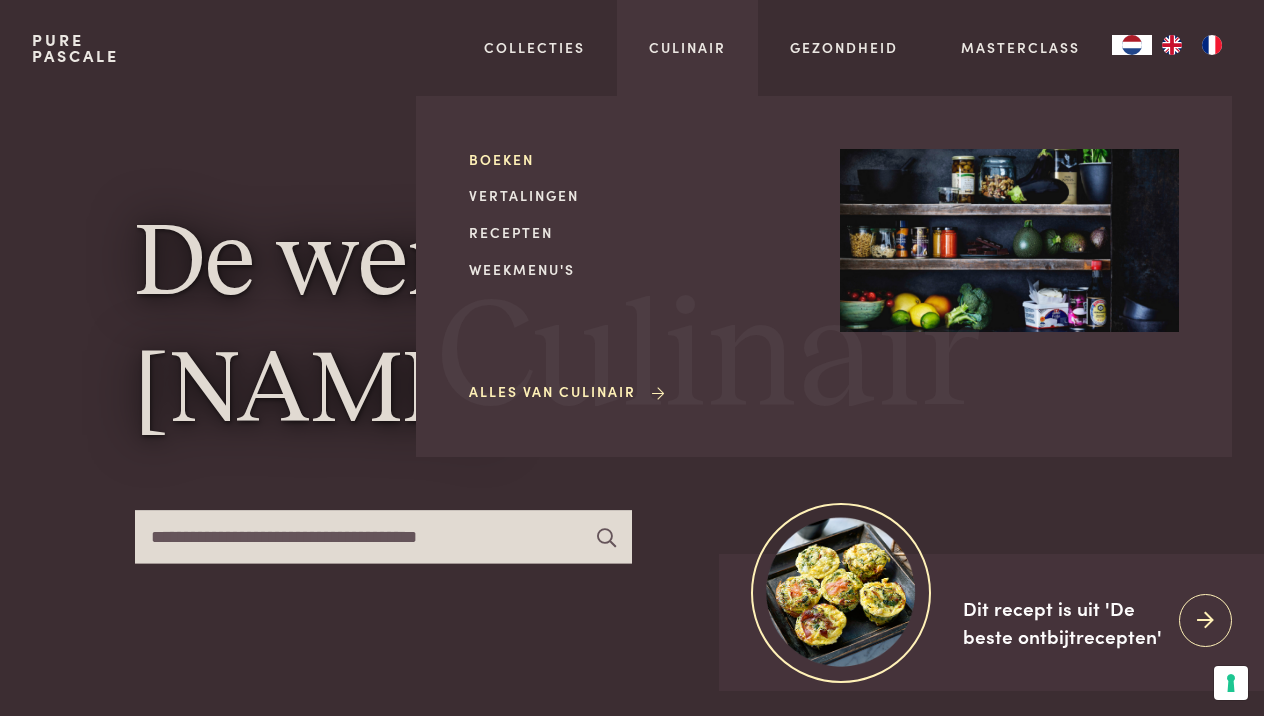 click on "Boeken" at bounding box center [638, 159] 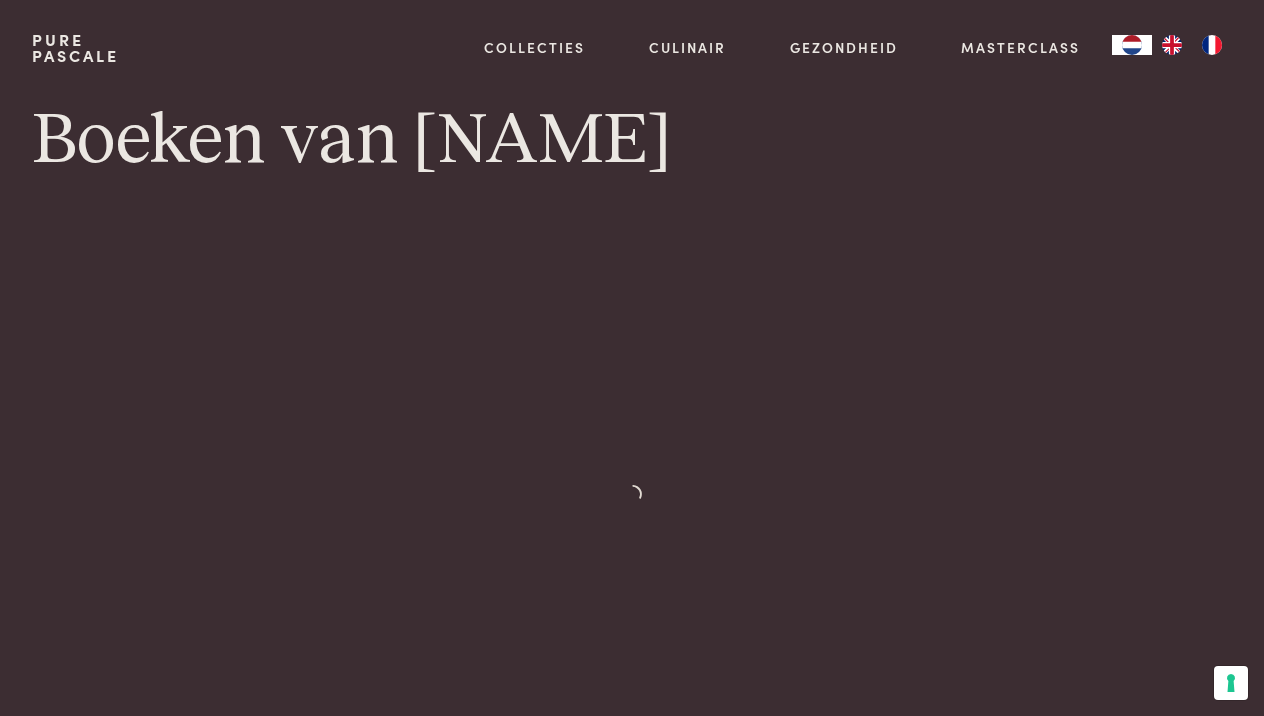 scroll, scrollTop: 0, scrollLeft: 0, axis: both 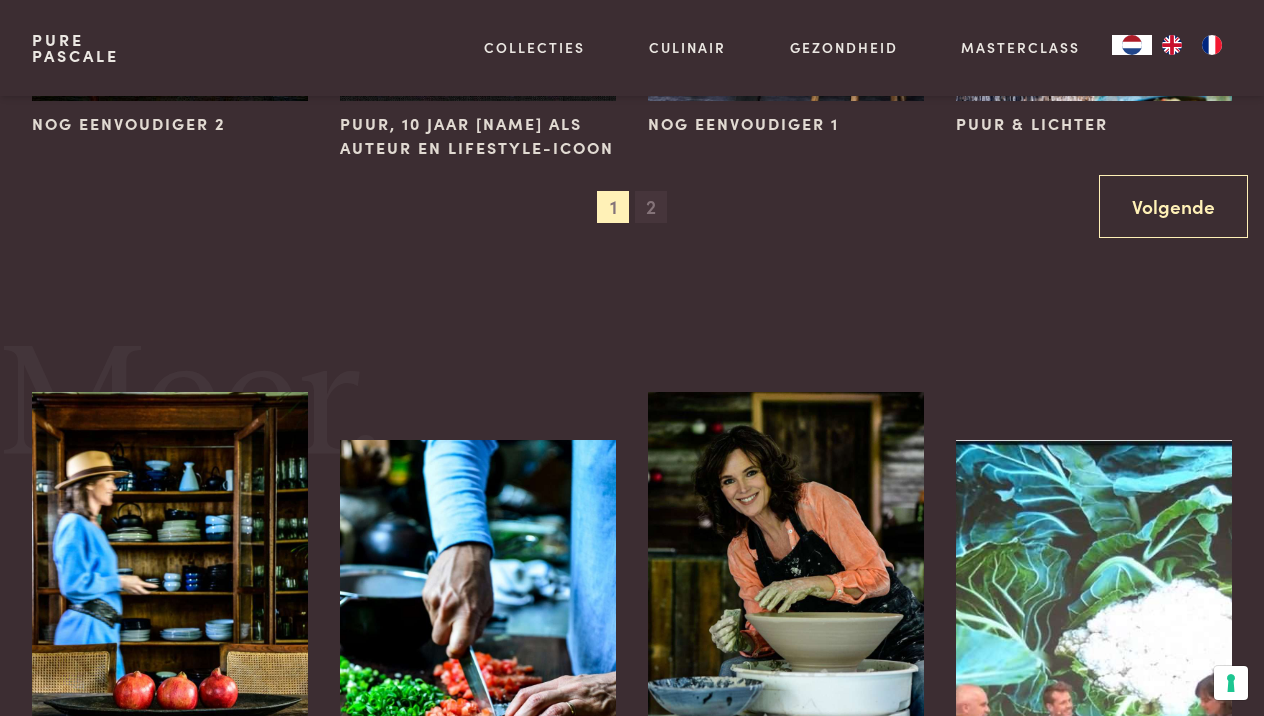 click on "2" at bounding box center (651, 207) 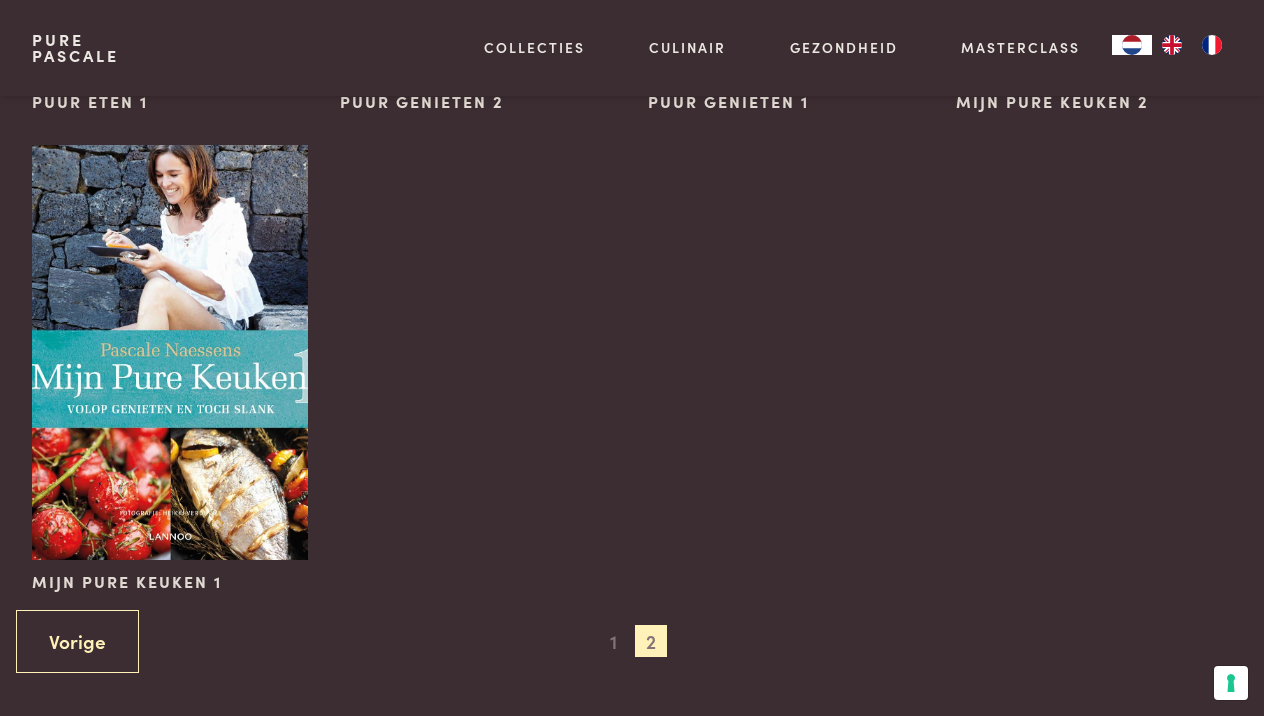 scroll, scrollTop: 1083, scrollLeft: 0, axis: vertical 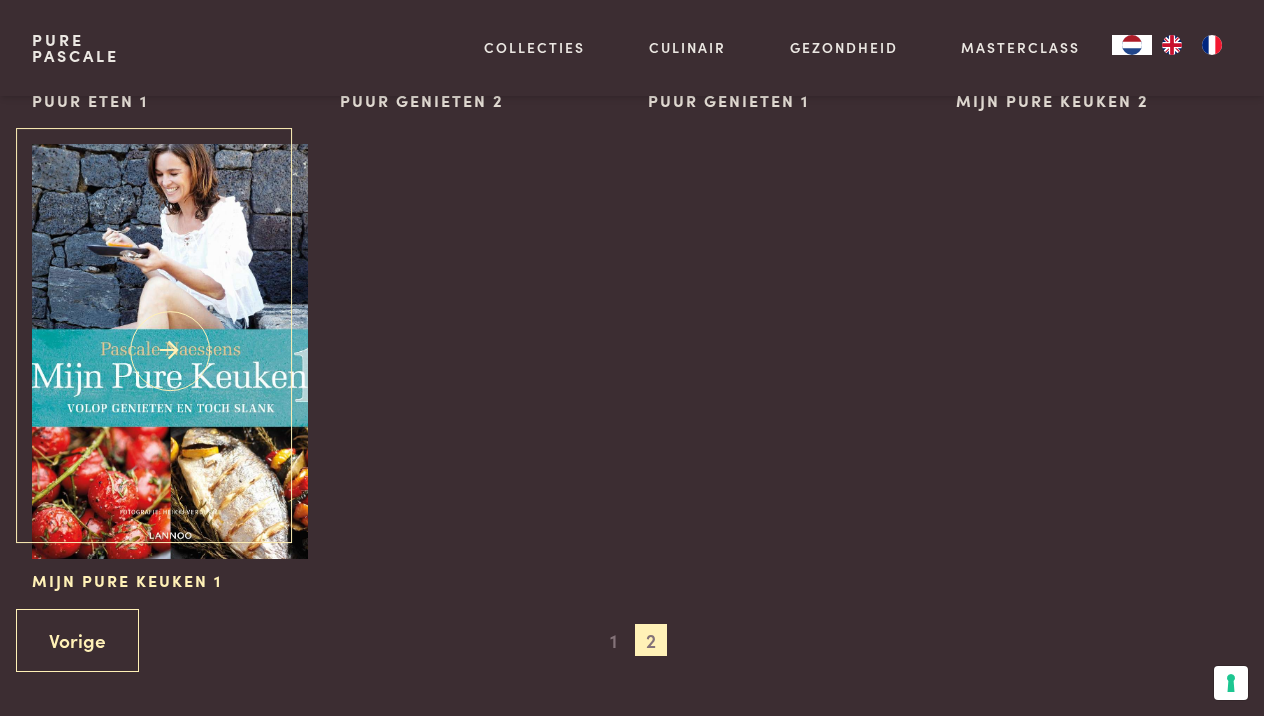 click at bounding box center (170, 351) 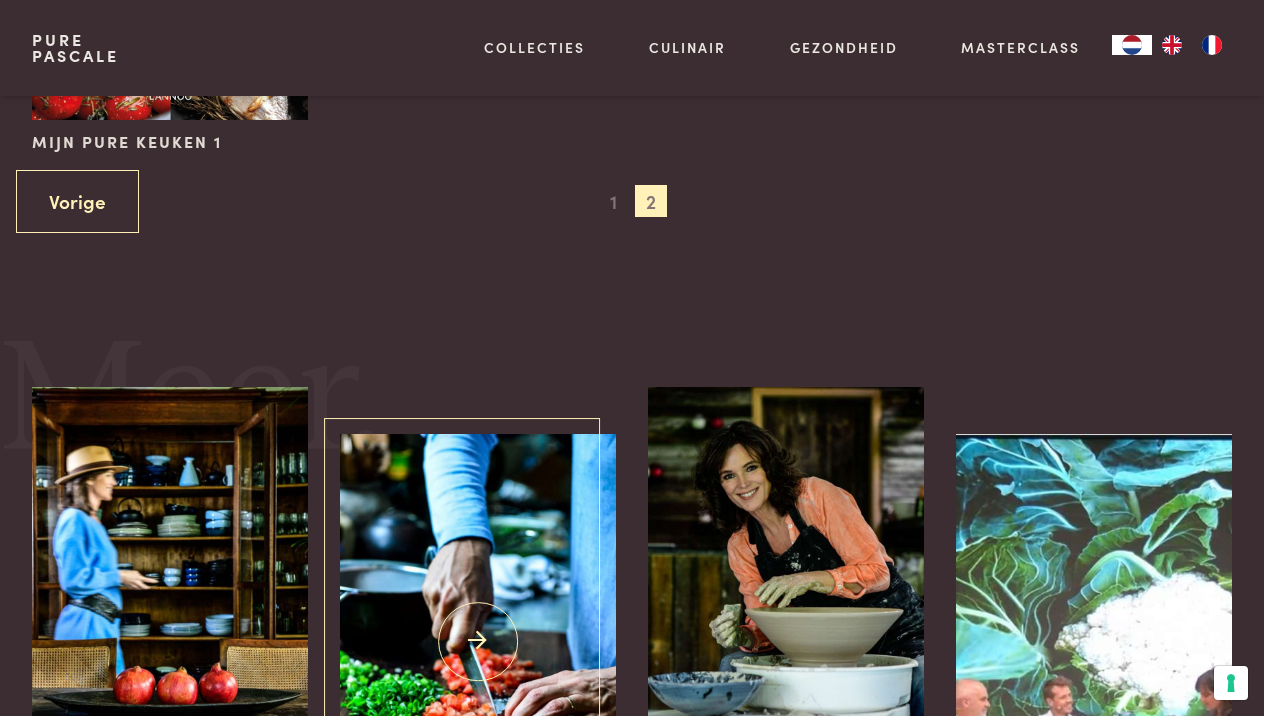 scroll, scrollTop: 1544, scrollLeft: 0, axis: vertical 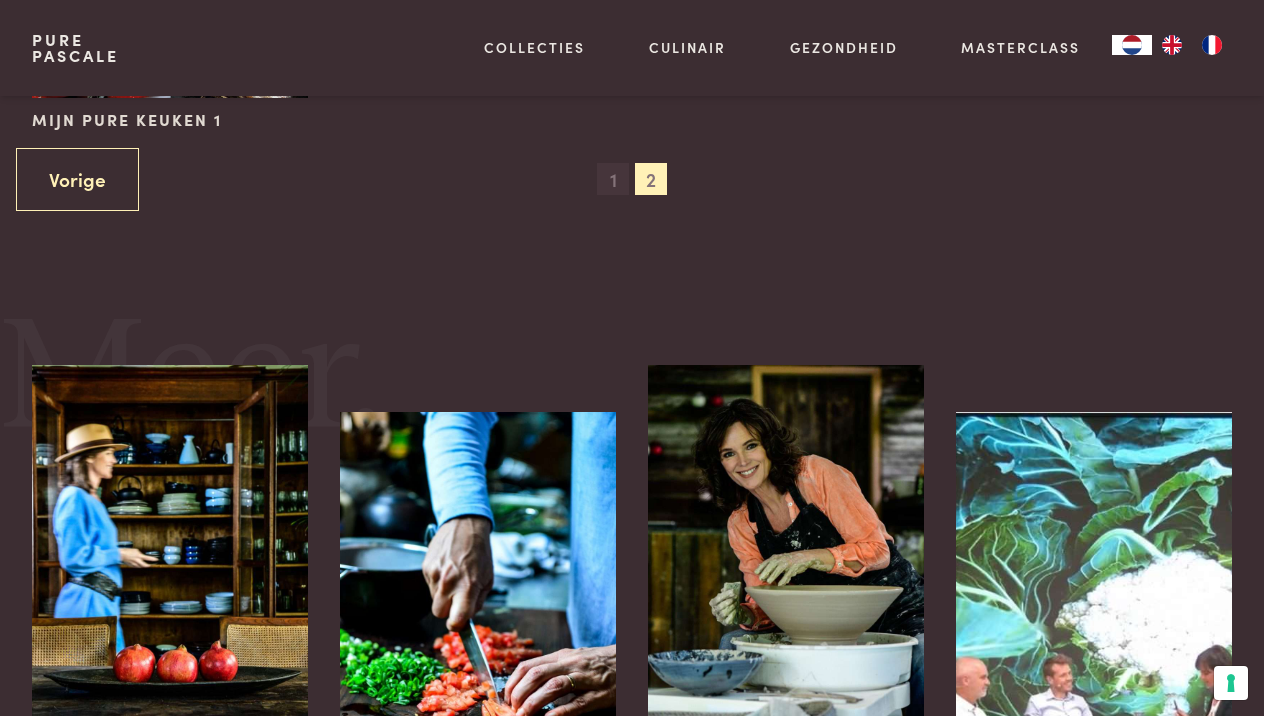 click on "1" at bounding box center (613, 179) 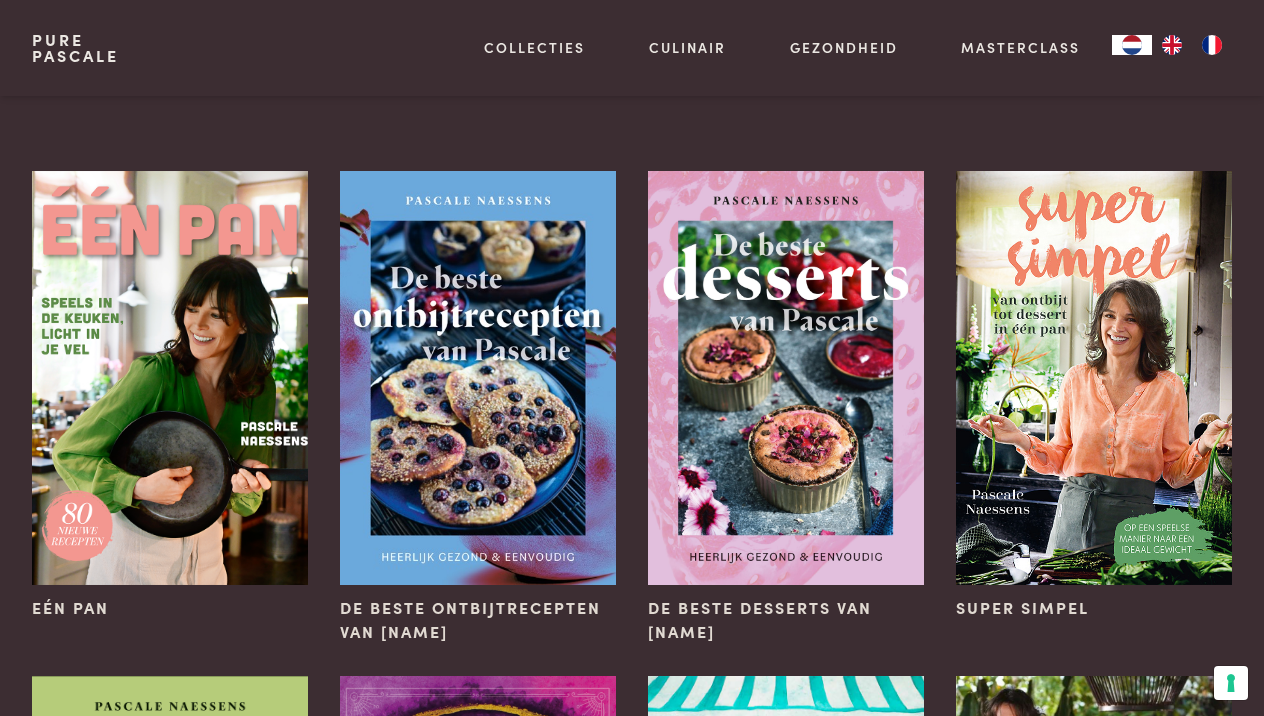 scroll, scrollTop: 113, scrollLeft: 0, axis: vertical 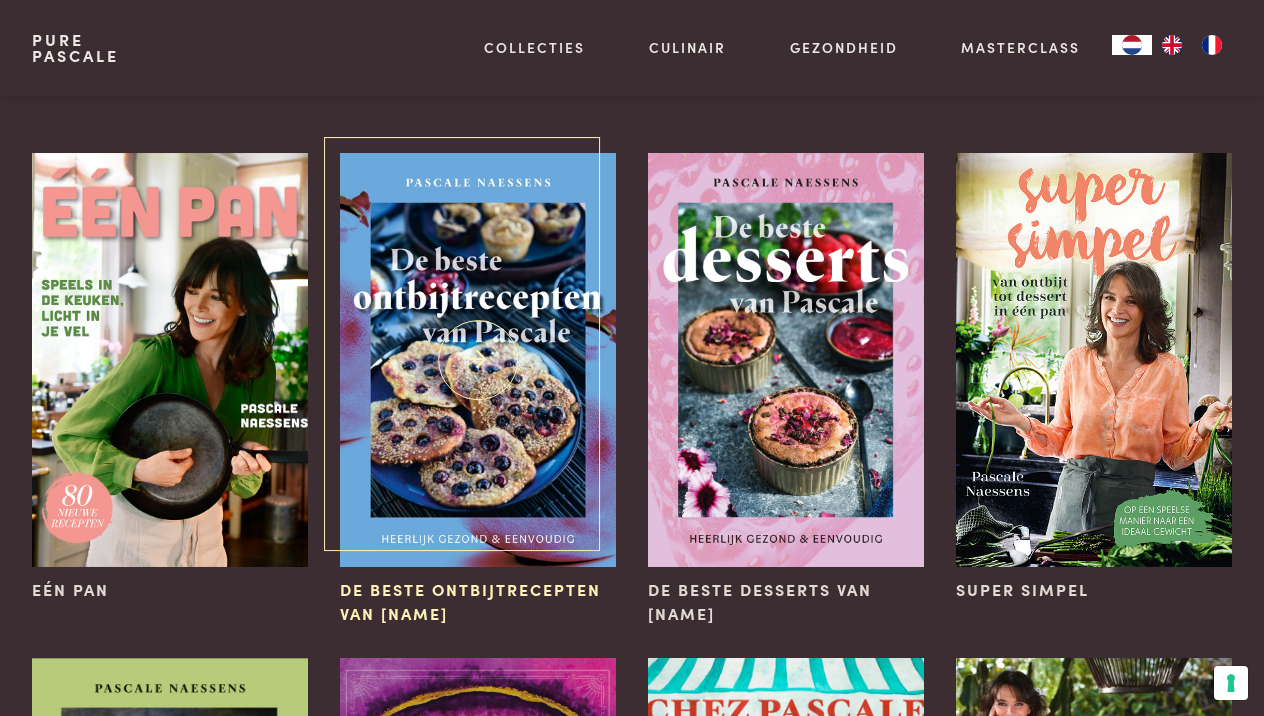 click at bounding box center (478, 360) 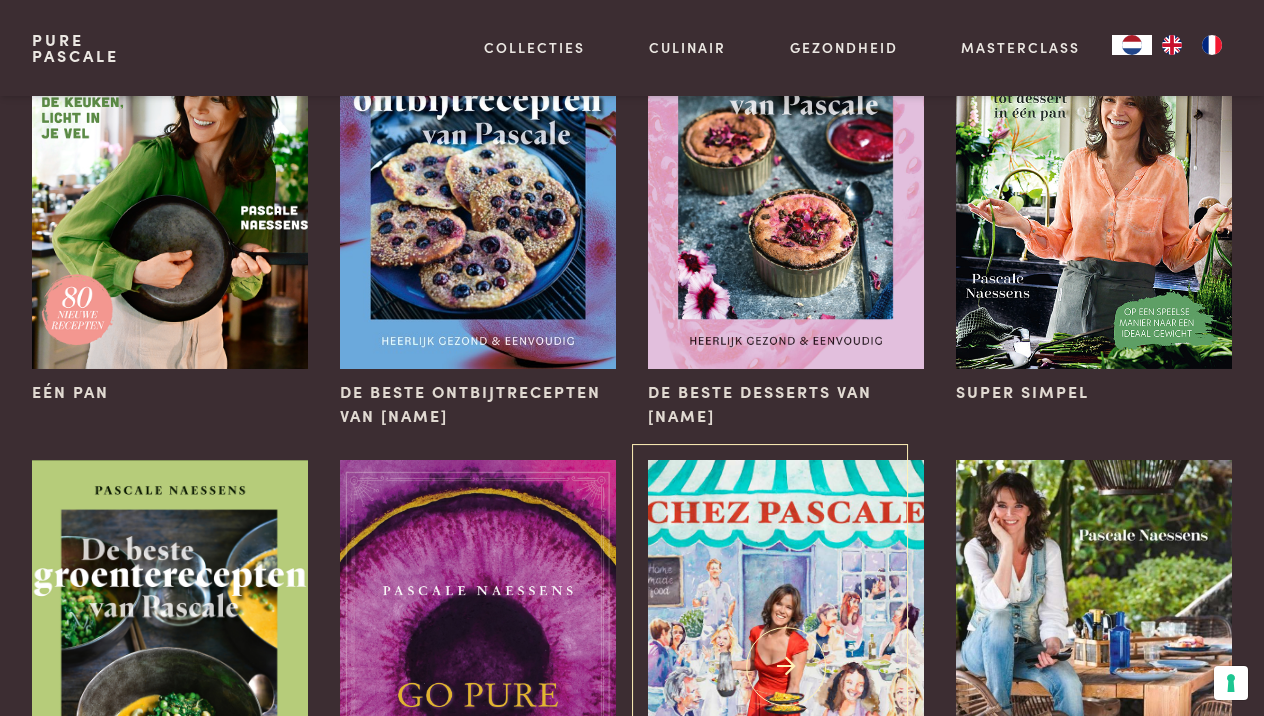 scroll, scrollTop: 312, scrollLeft: 0, axis: vertical 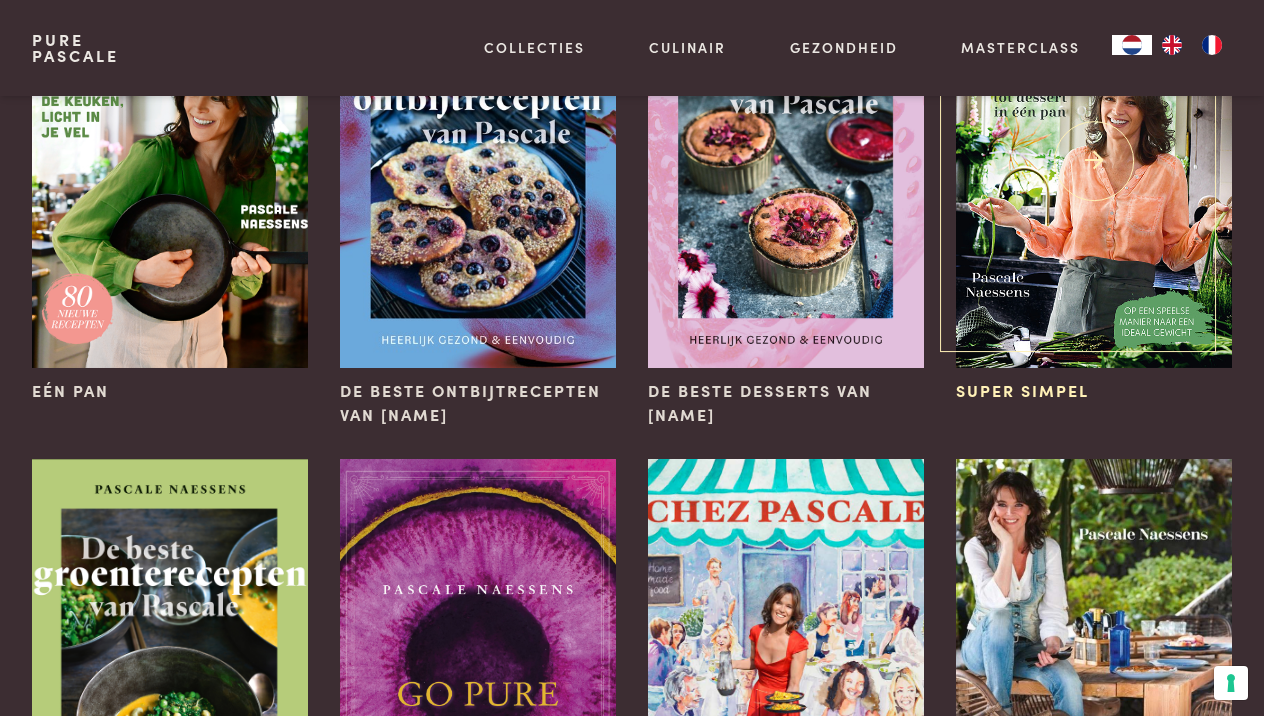 click at bounding box center (1094, 161) 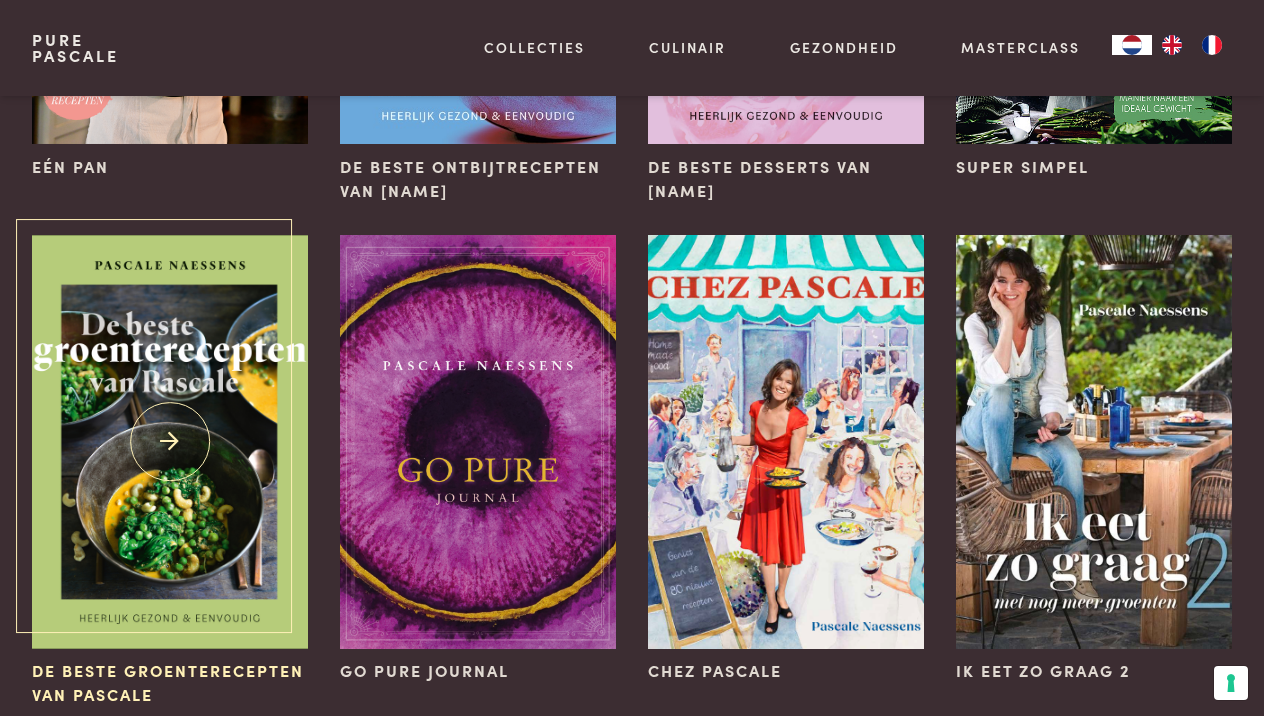 scroll, scrollTop: 537, scrollLeft: 0, axis: vertical 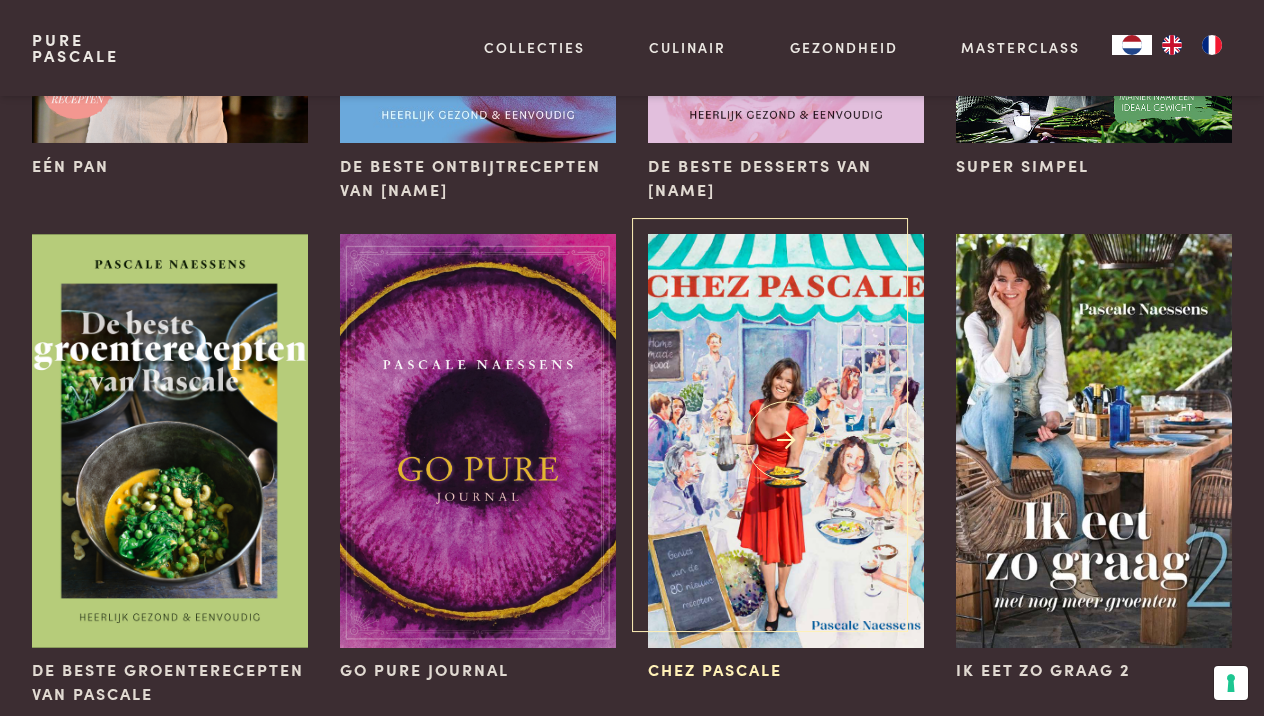 click at bounding box center [786, 441] 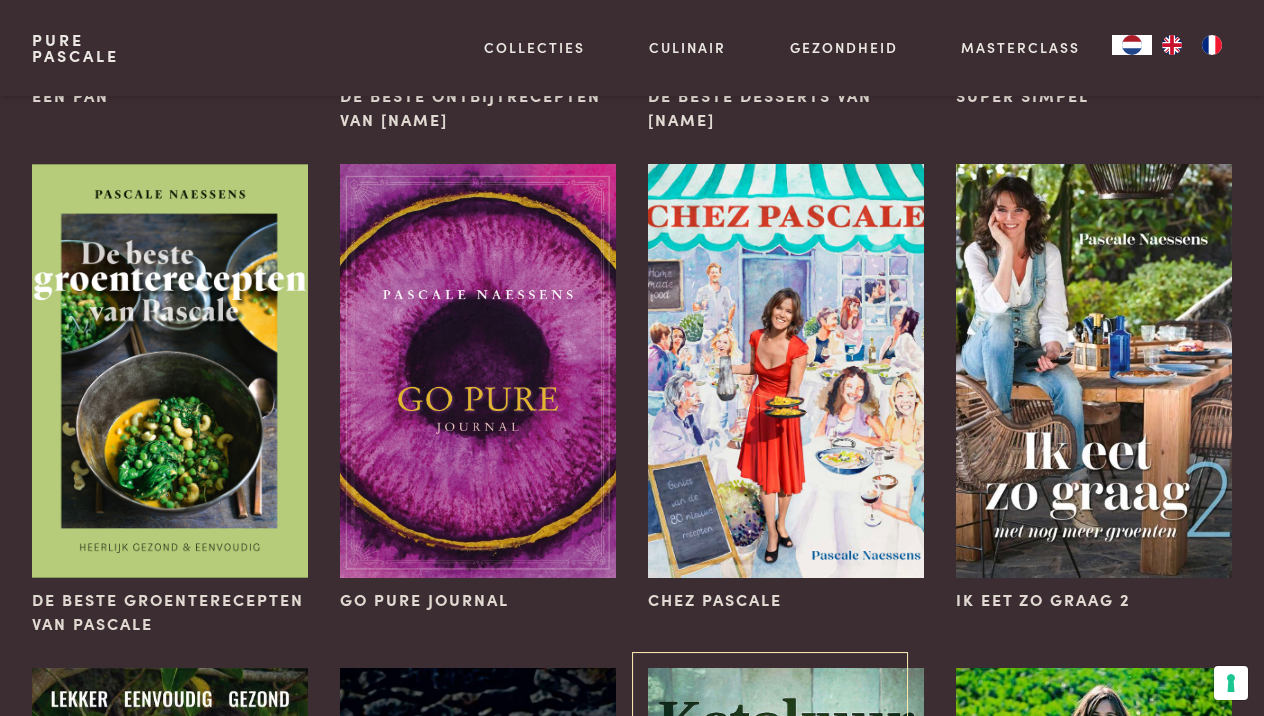 scroll, scrollTop: 558, scrollLeft: 0, axis: vertical 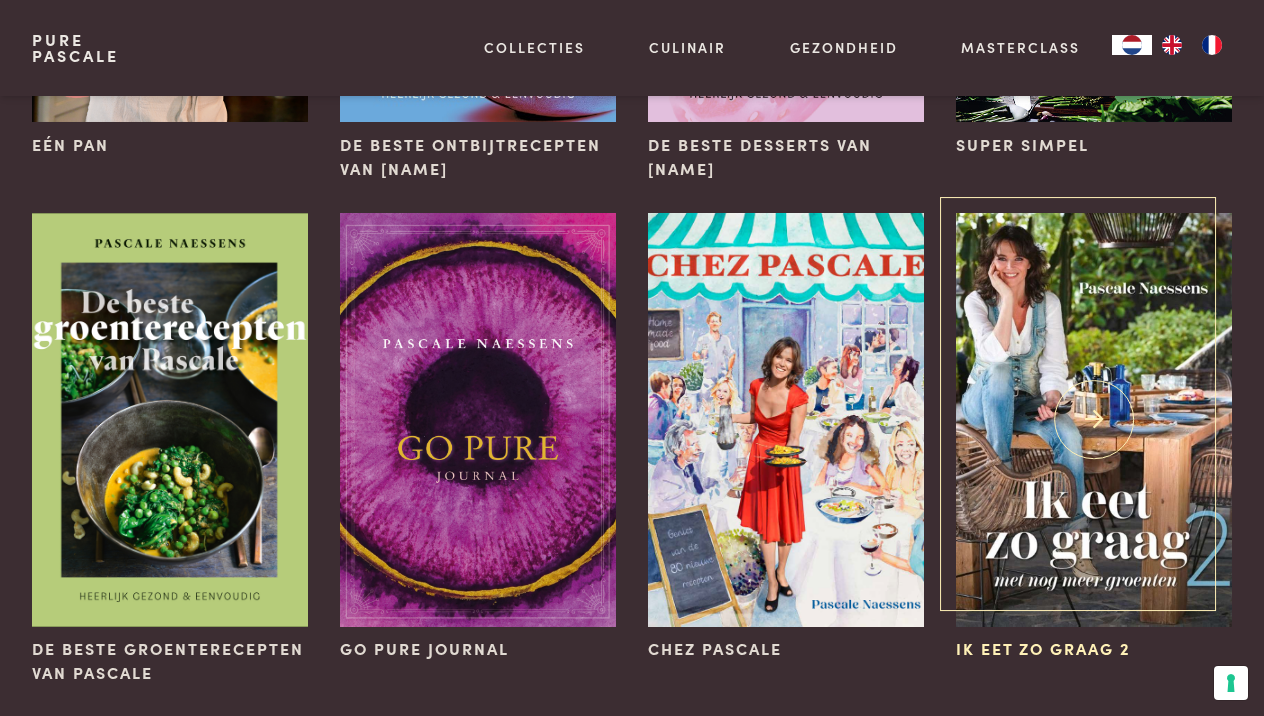click at bounding box center (1094, 420) 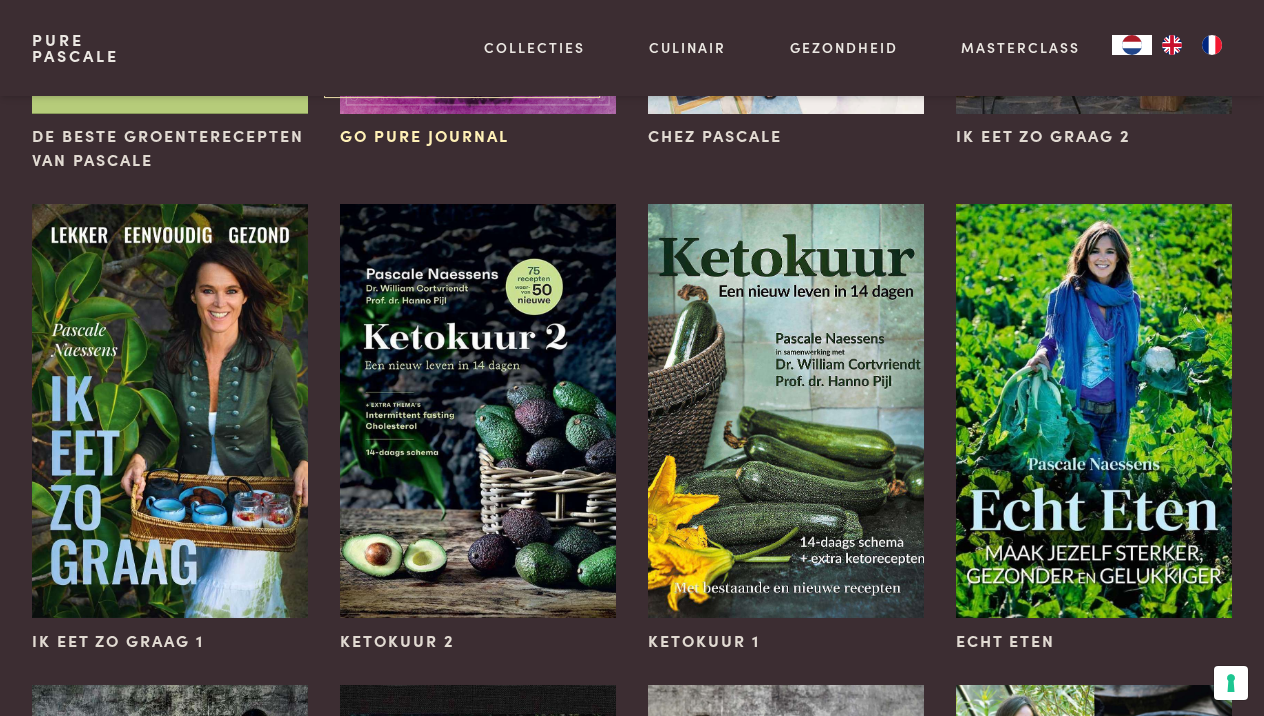 scroll, scrollTop: 1095, scrollLeft: 0, axis: vertical 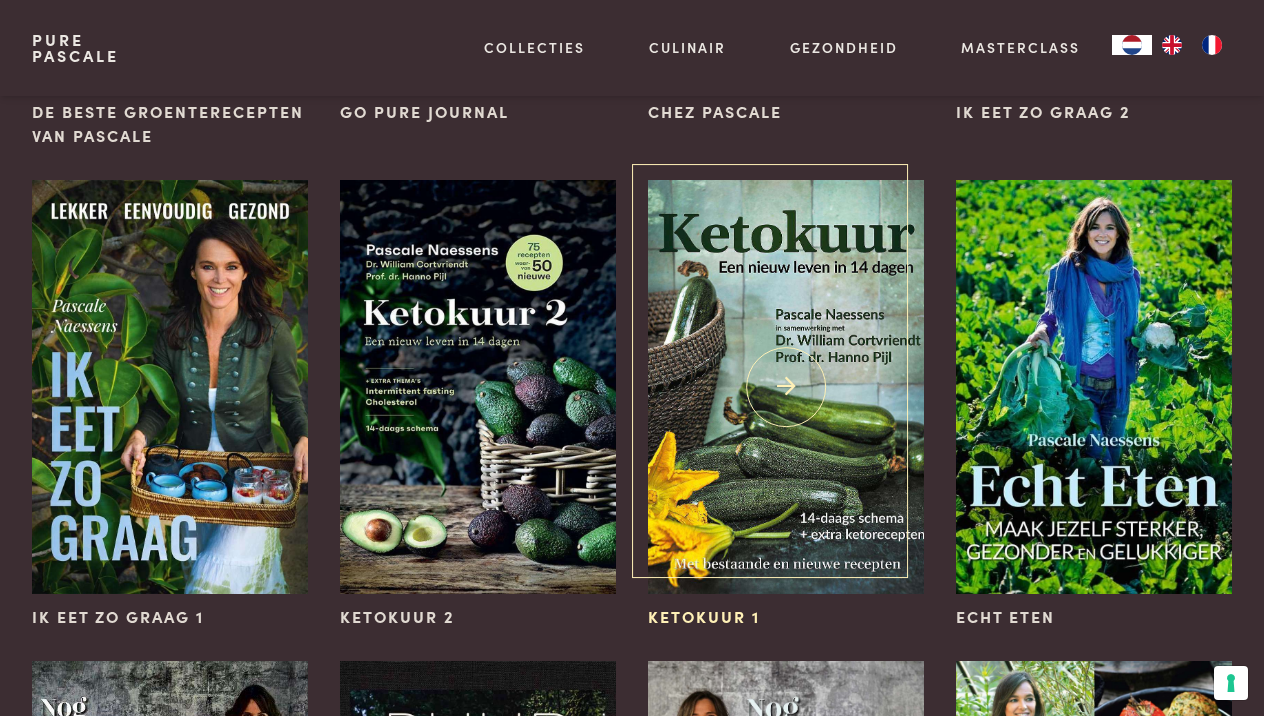 click at bounding box center [786, 387] 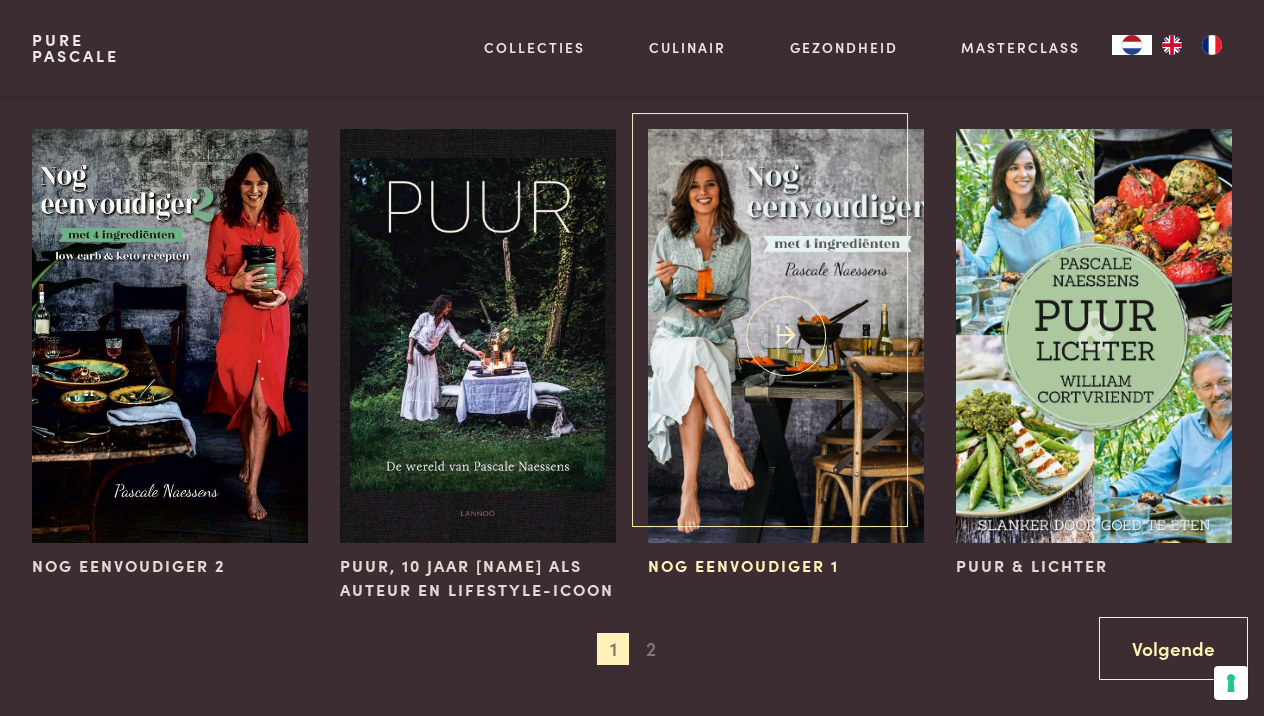 scroll, scrollTop: 1620, scrollLeft: 0, axis: vertical 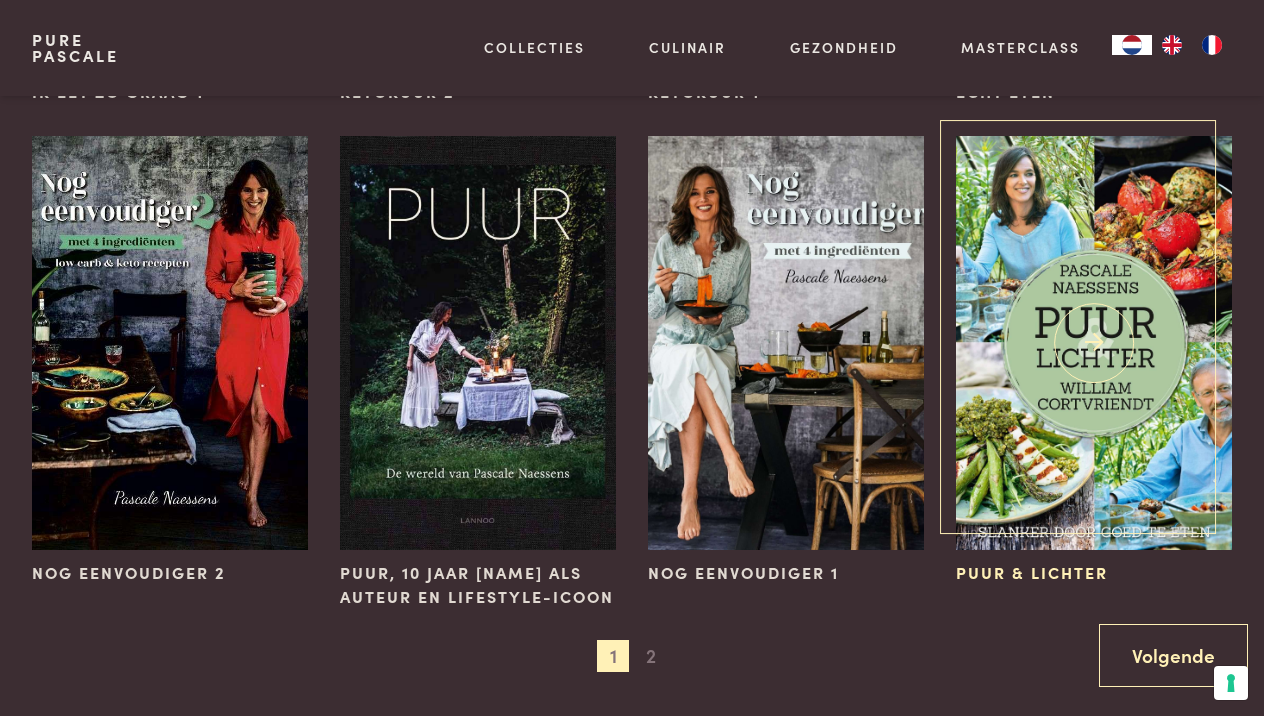 click at bounding box center [1094, 343] 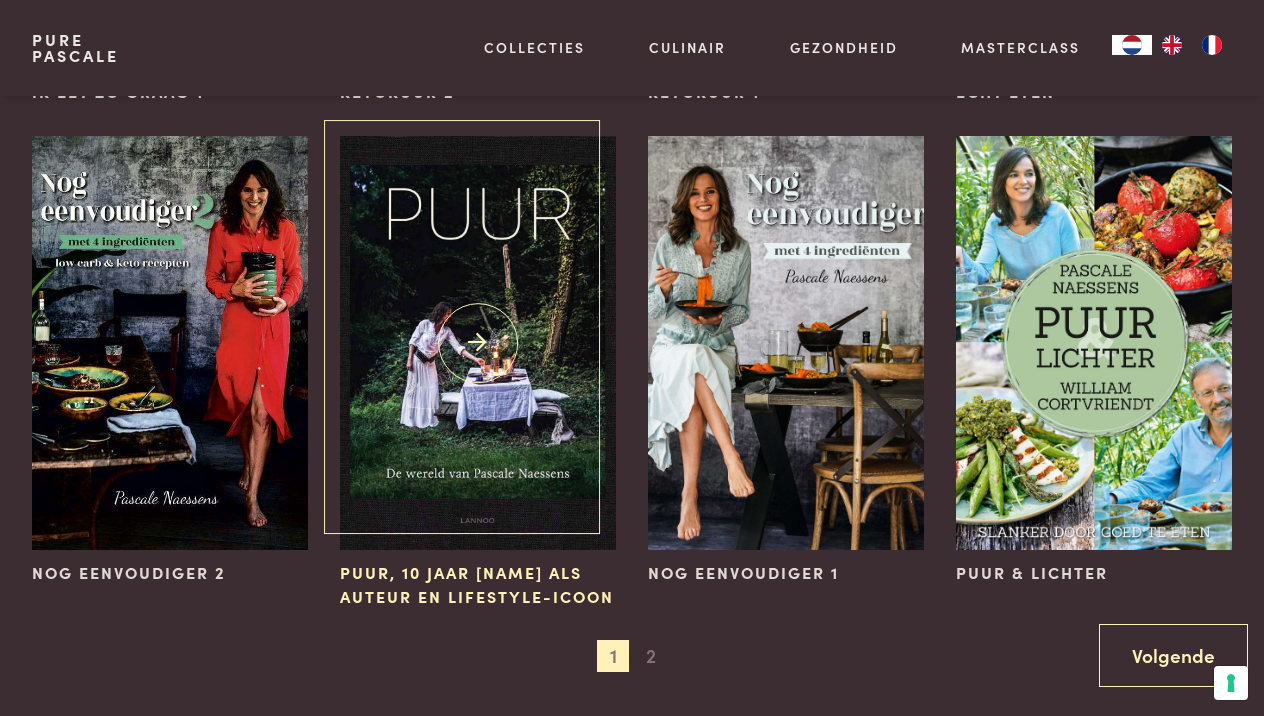 click at bounding box center (478, 343) 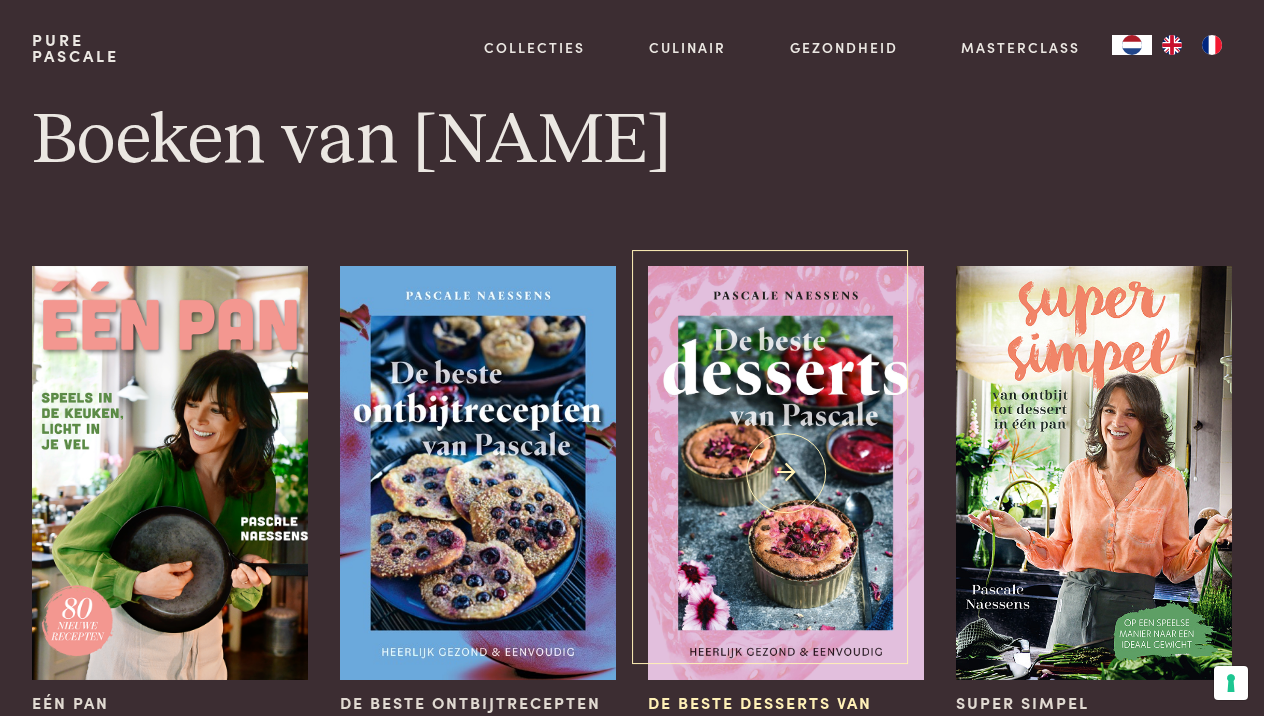 scroll, scrollTop: 0, scrollLeft: 0, axis: both 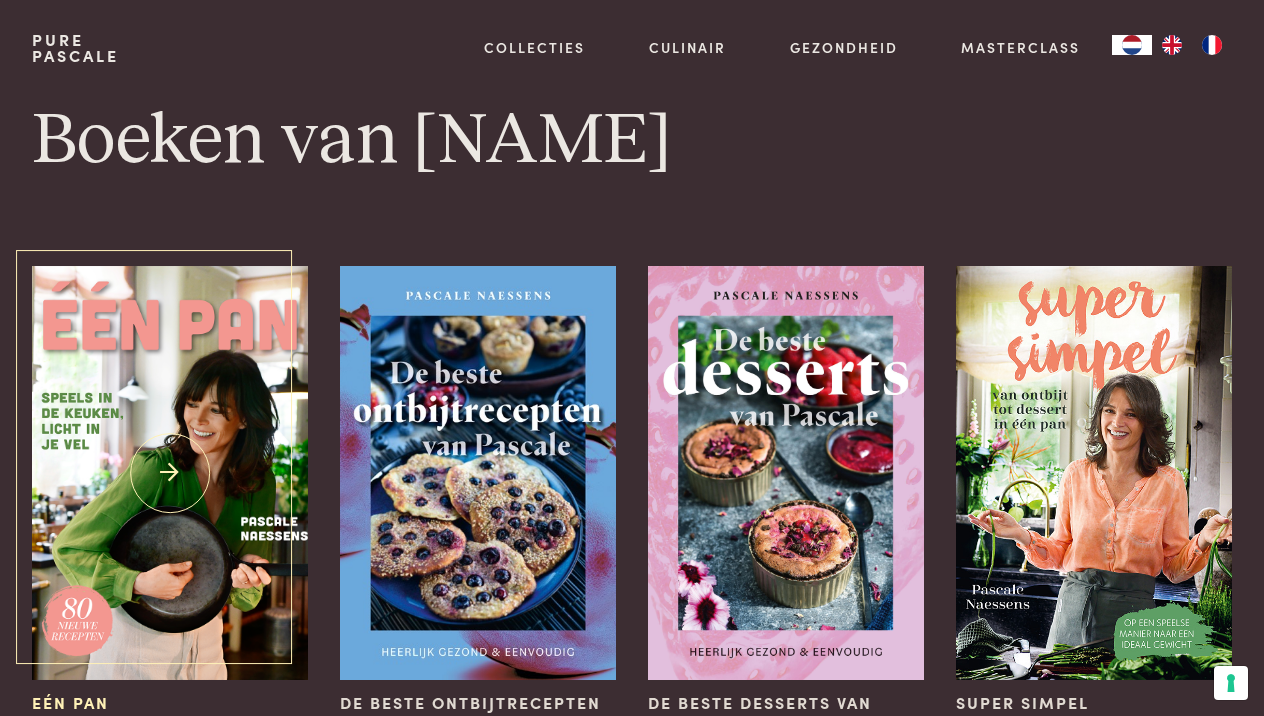 click at bounding box center (170, 473) 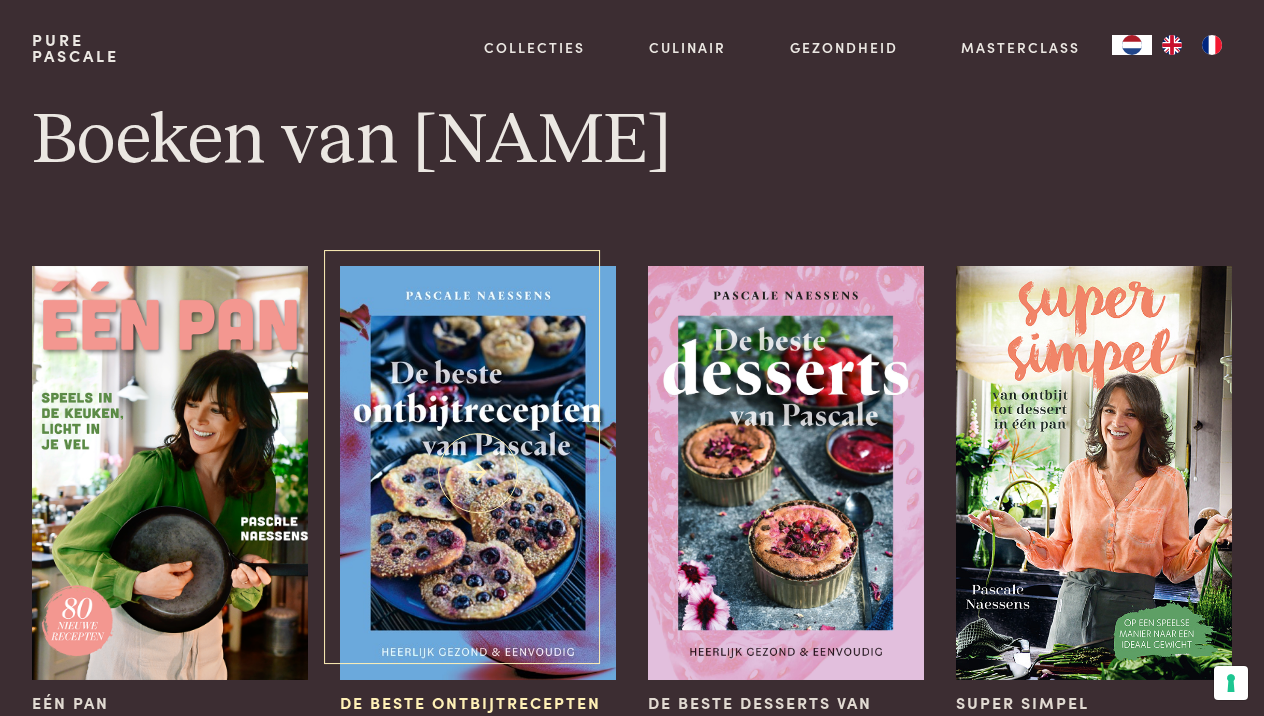 click at bounding box center [478, 473] 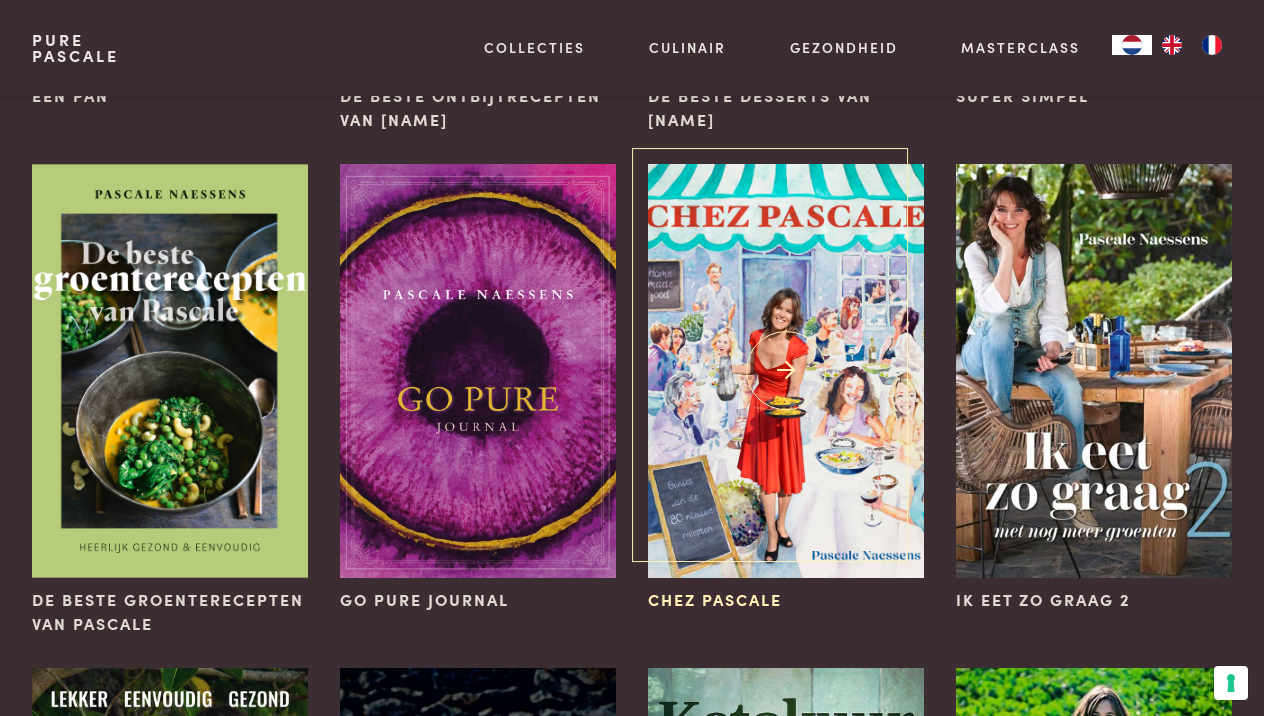 scroll, scrollTop: 608, scrollLeft: 0, axis: vertical 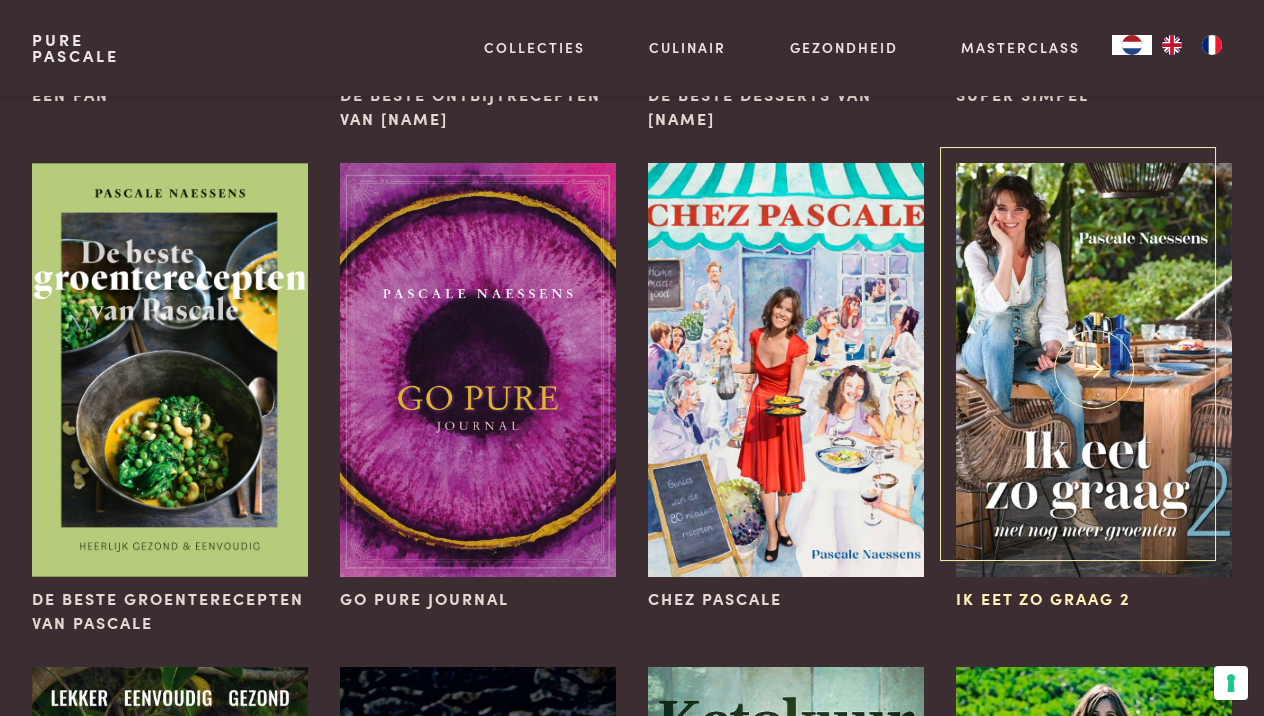 click at bounding box center [1094, 370] 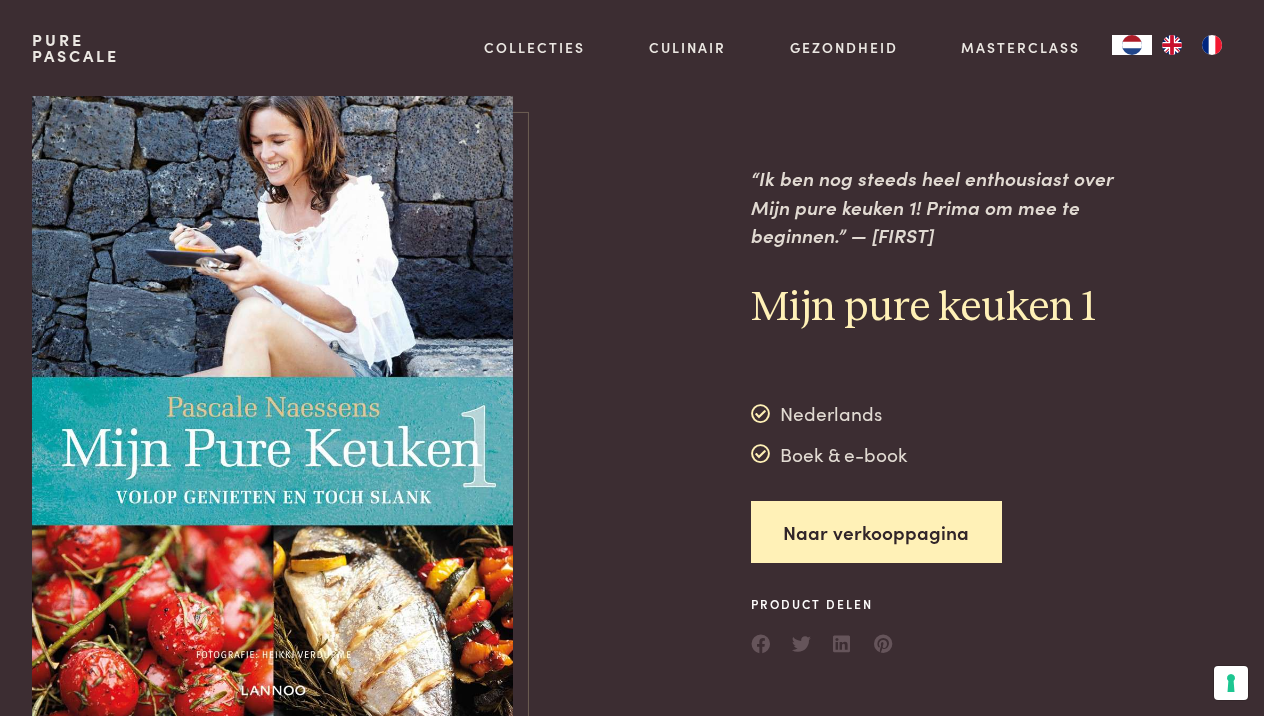 scroll, scrollTop: 0, scrollLeft: 0, axis: both 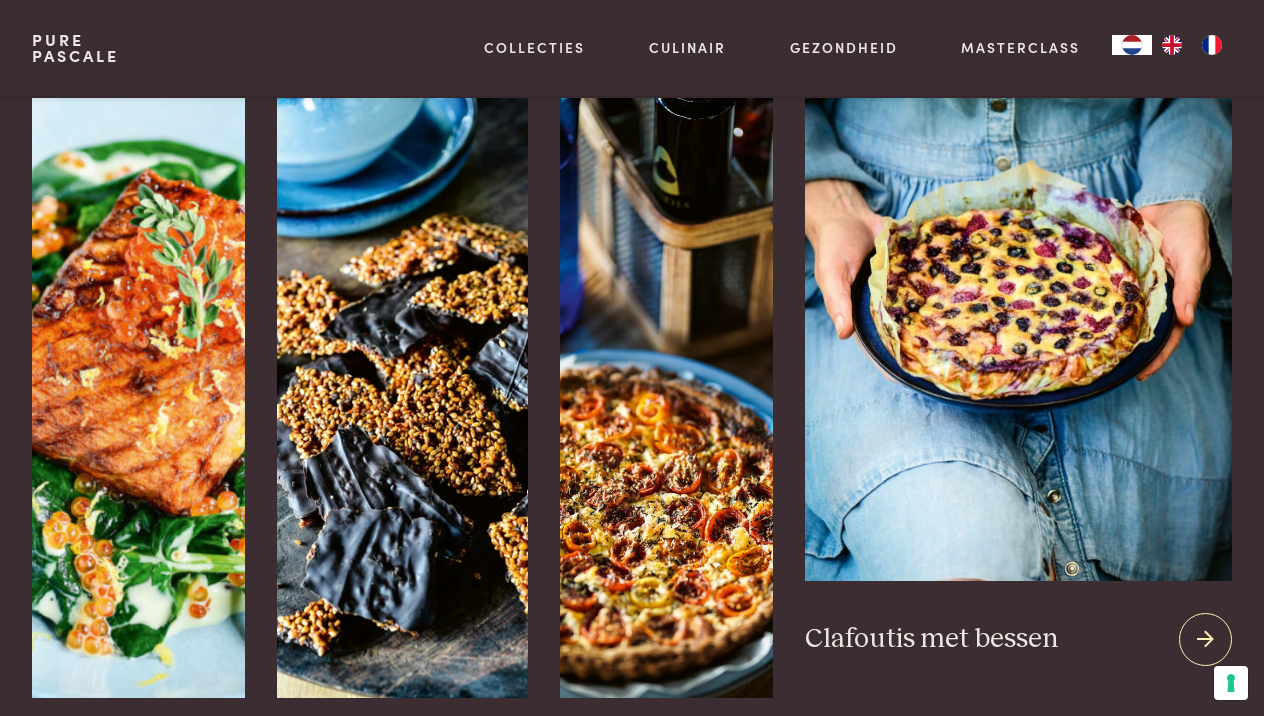 click at bounding box center [1205, 639] 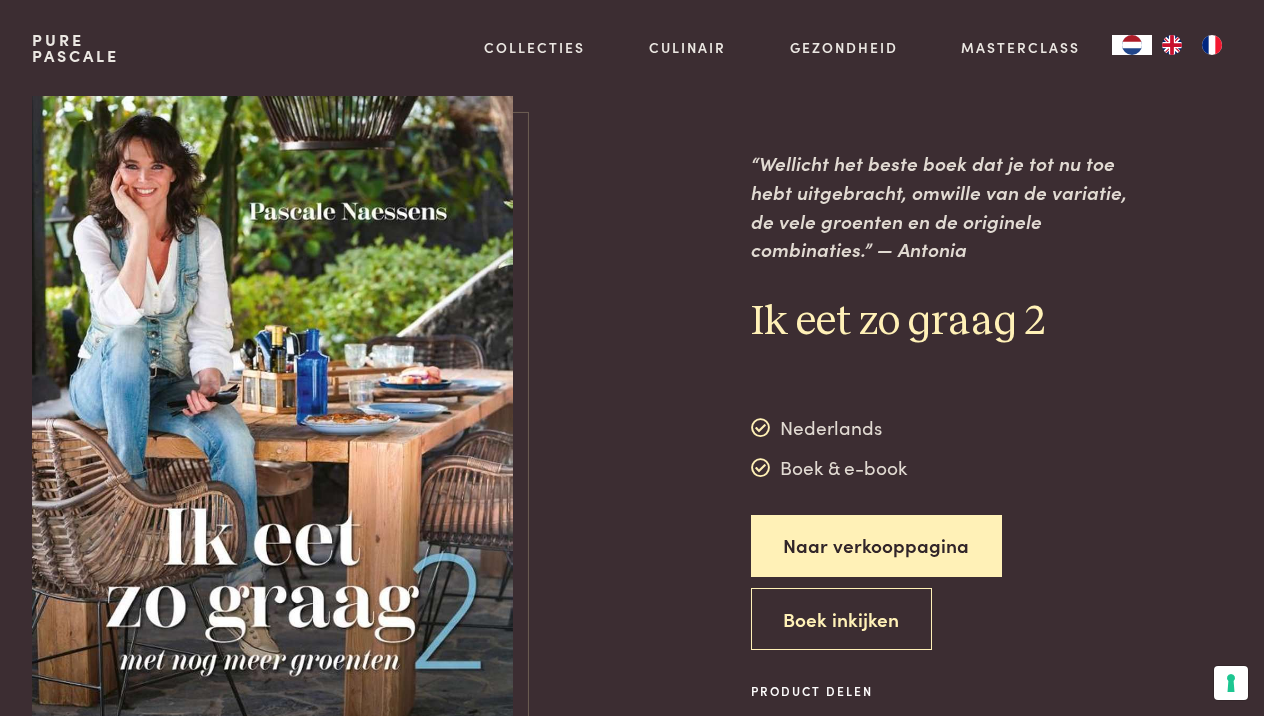 scroll, scrollTop: 0, scrollLeft: 0, axis: both 